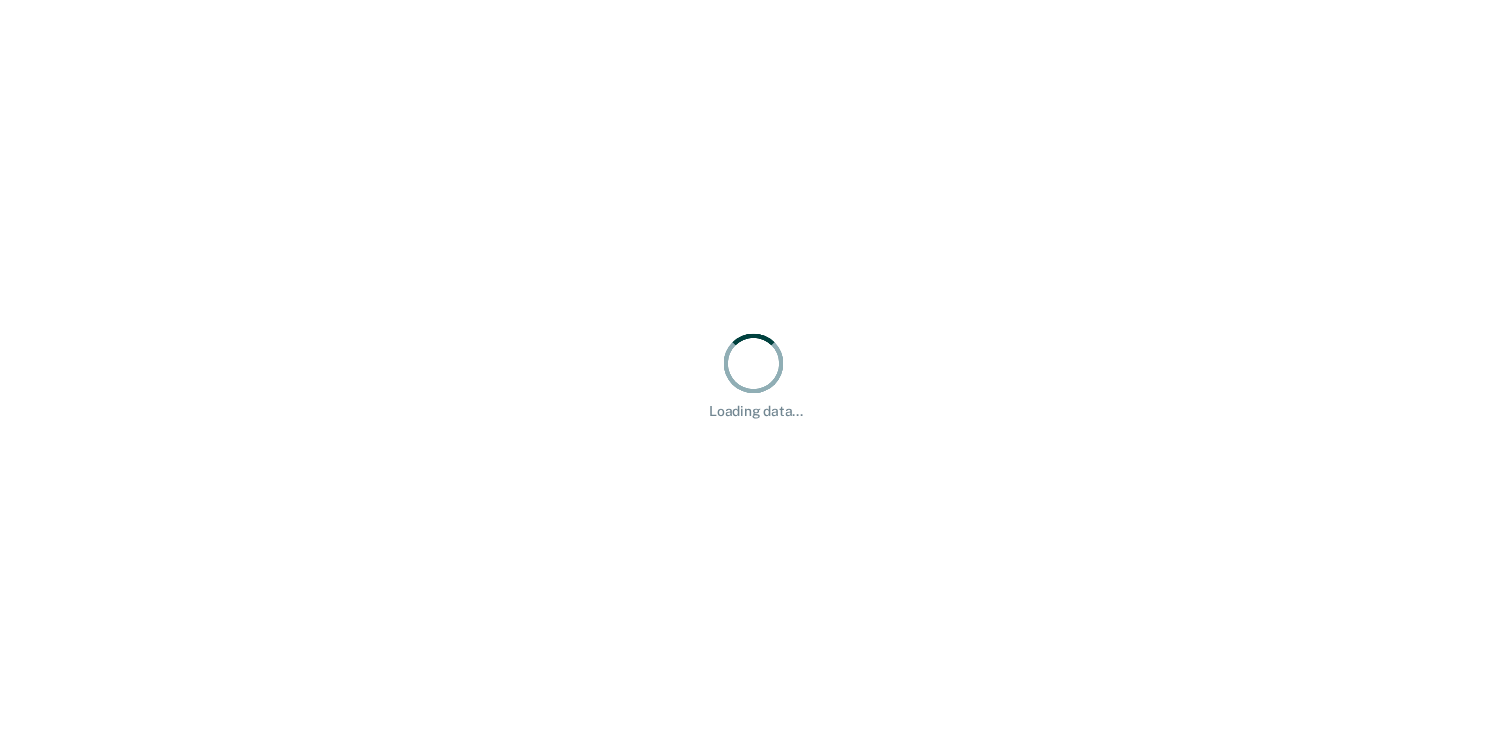 scroll, scrollTop: 0, scrollLeft: 0, axis: both 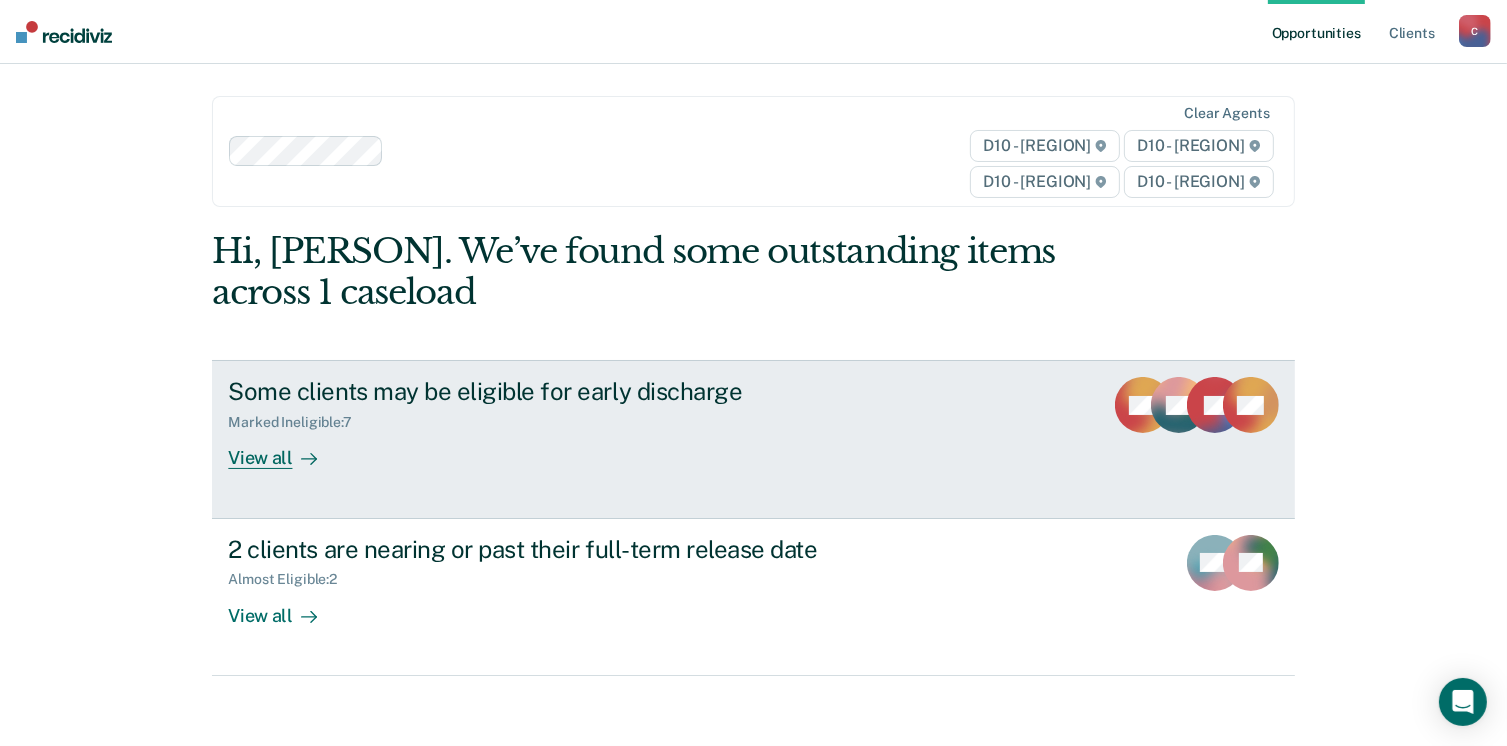 click on "View all" at bounding box center (284, 450) 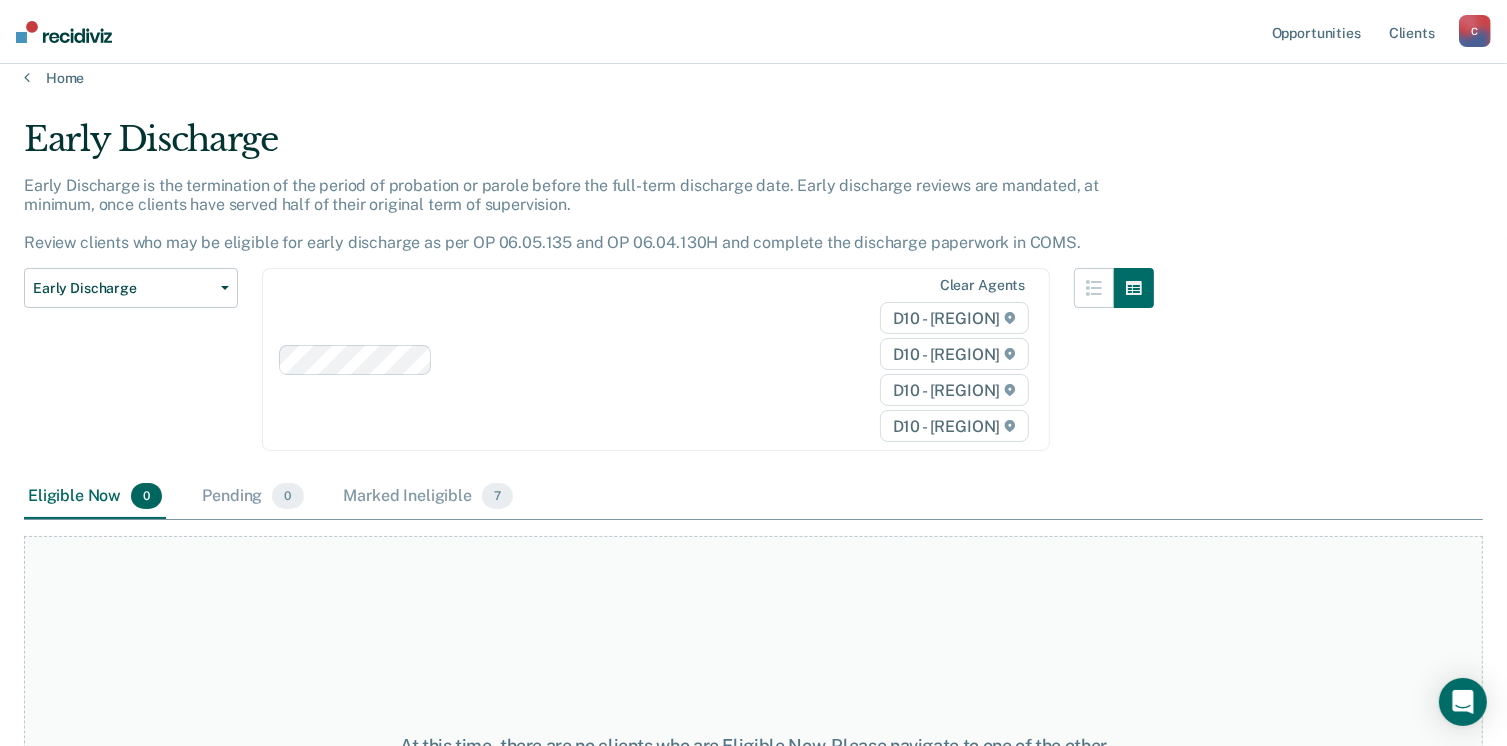 scroll, scrollTop: 0, scrollLeft: 0, axis: both 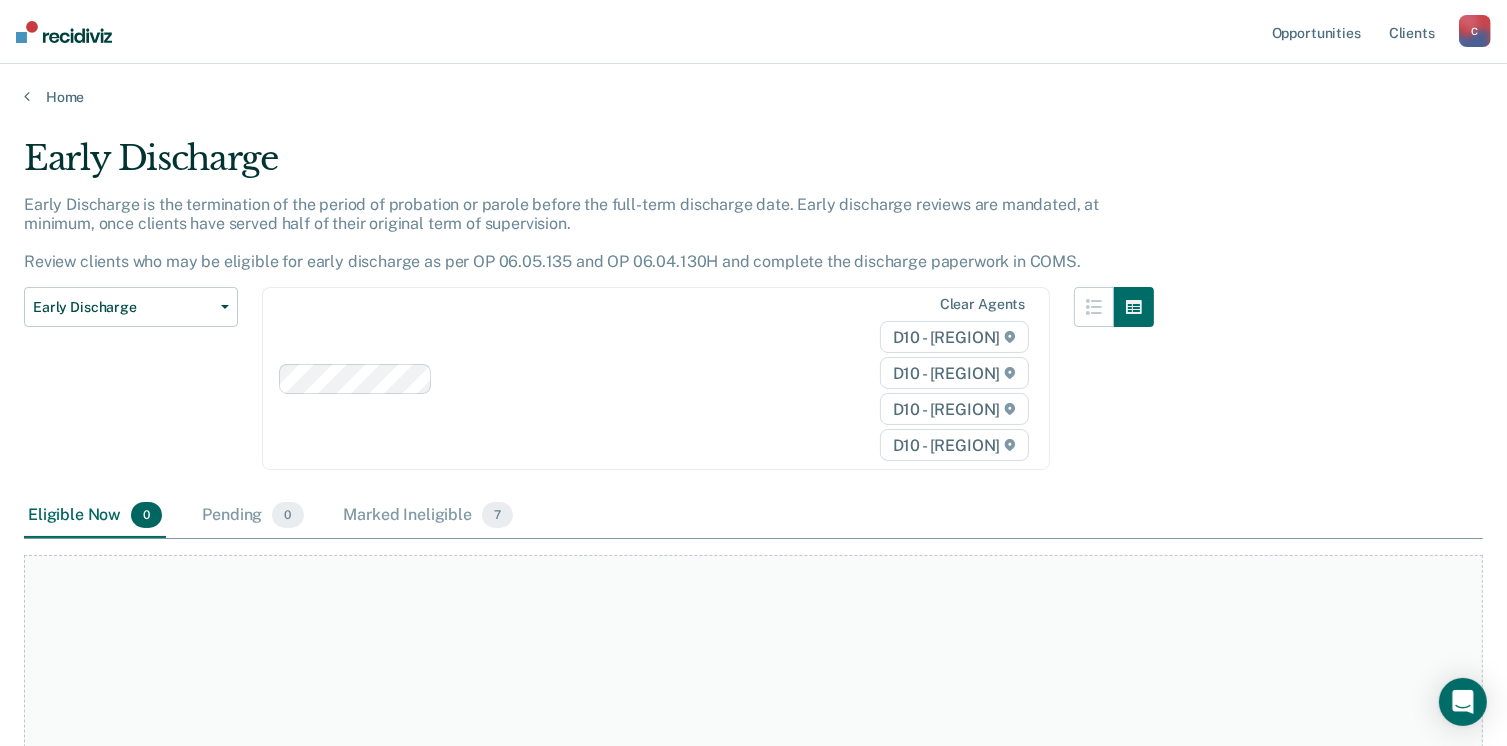 click on "C" at bounding box center [1475, 31] 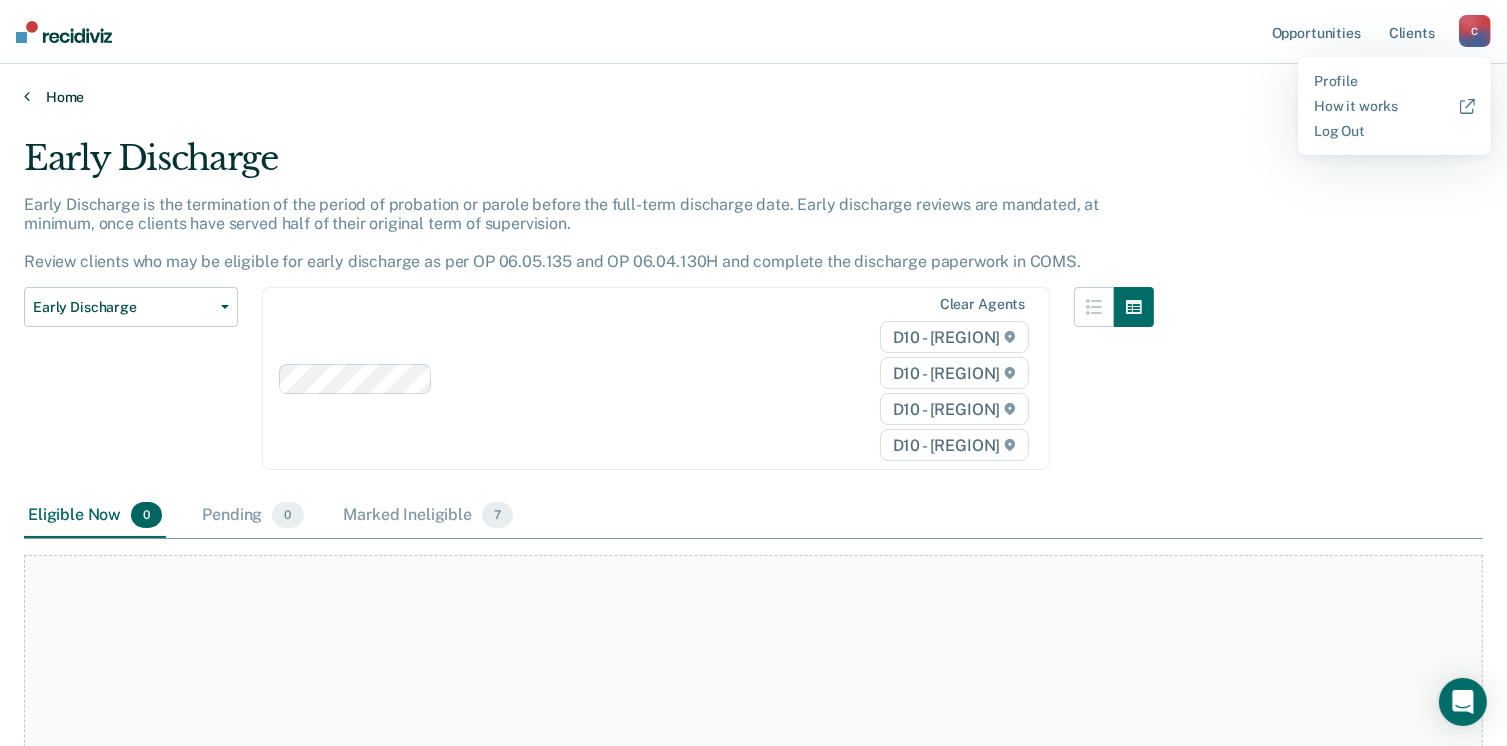 click on "Home" at bounding box center [753, 97] 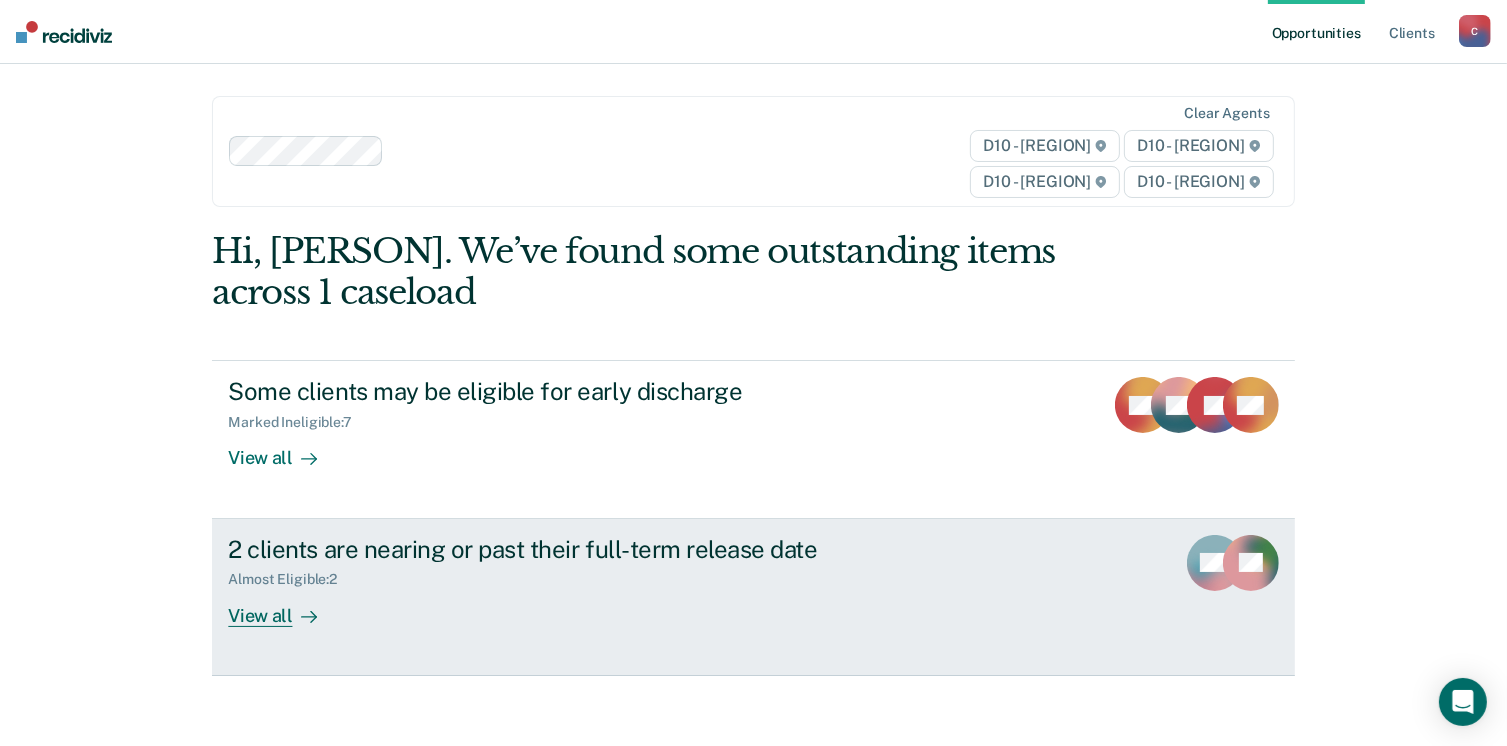 scroll, scrollTop: 87, scrollLeft: 0, axis: vertical 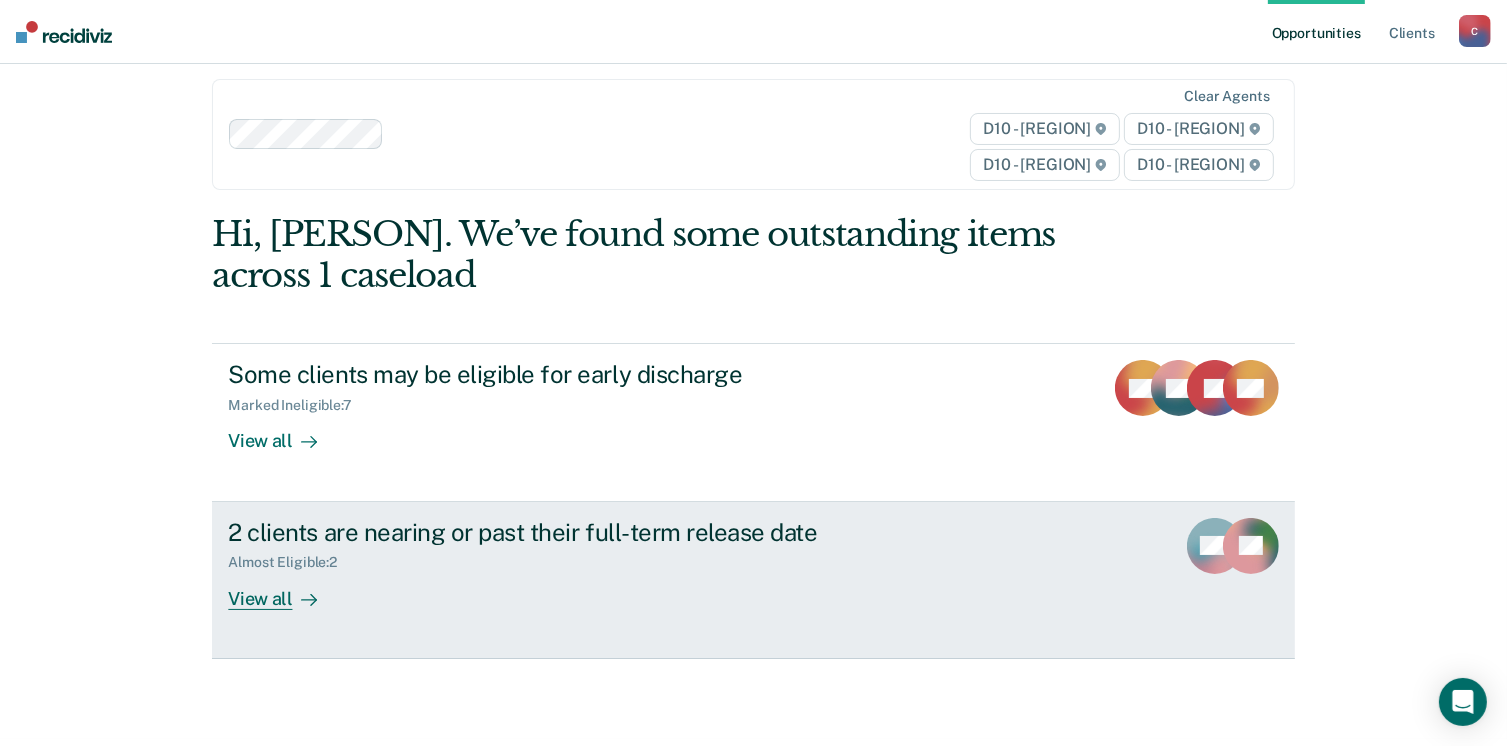 click on "View all" at bounding box center [284, 590] 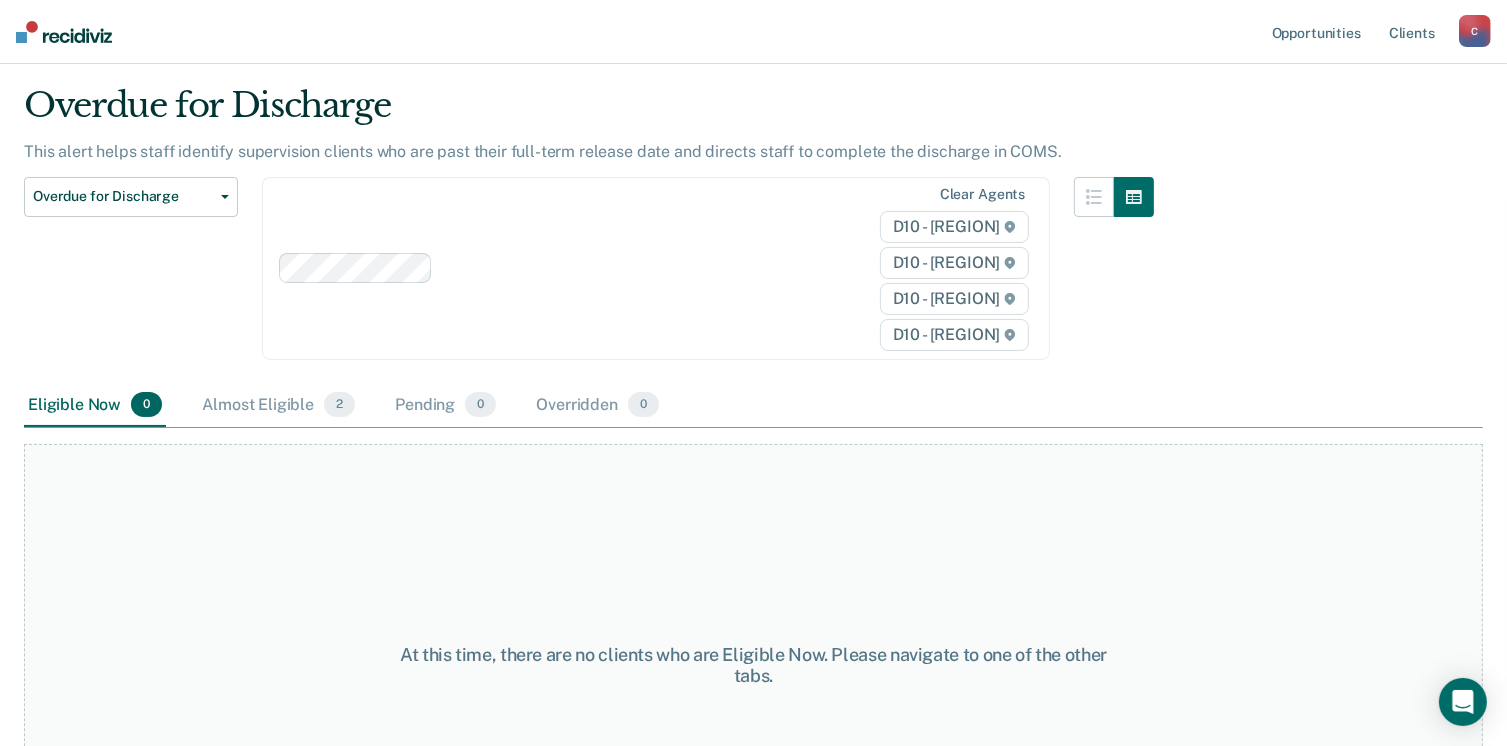 scroll, scrollTop: 191, scrollLeft: 0, axis: vertical 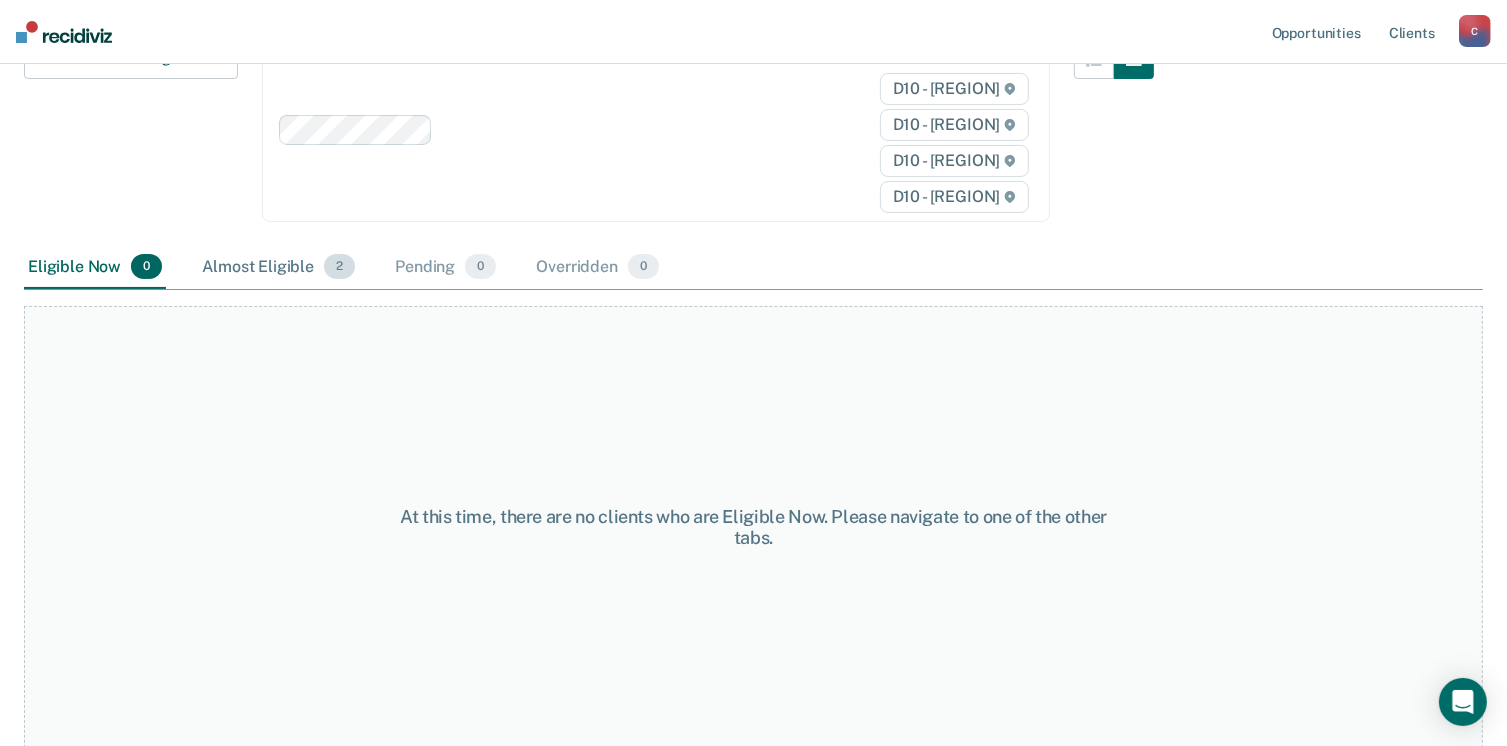 click on "Almost Eligible 2" at bounding box center (278, 268) 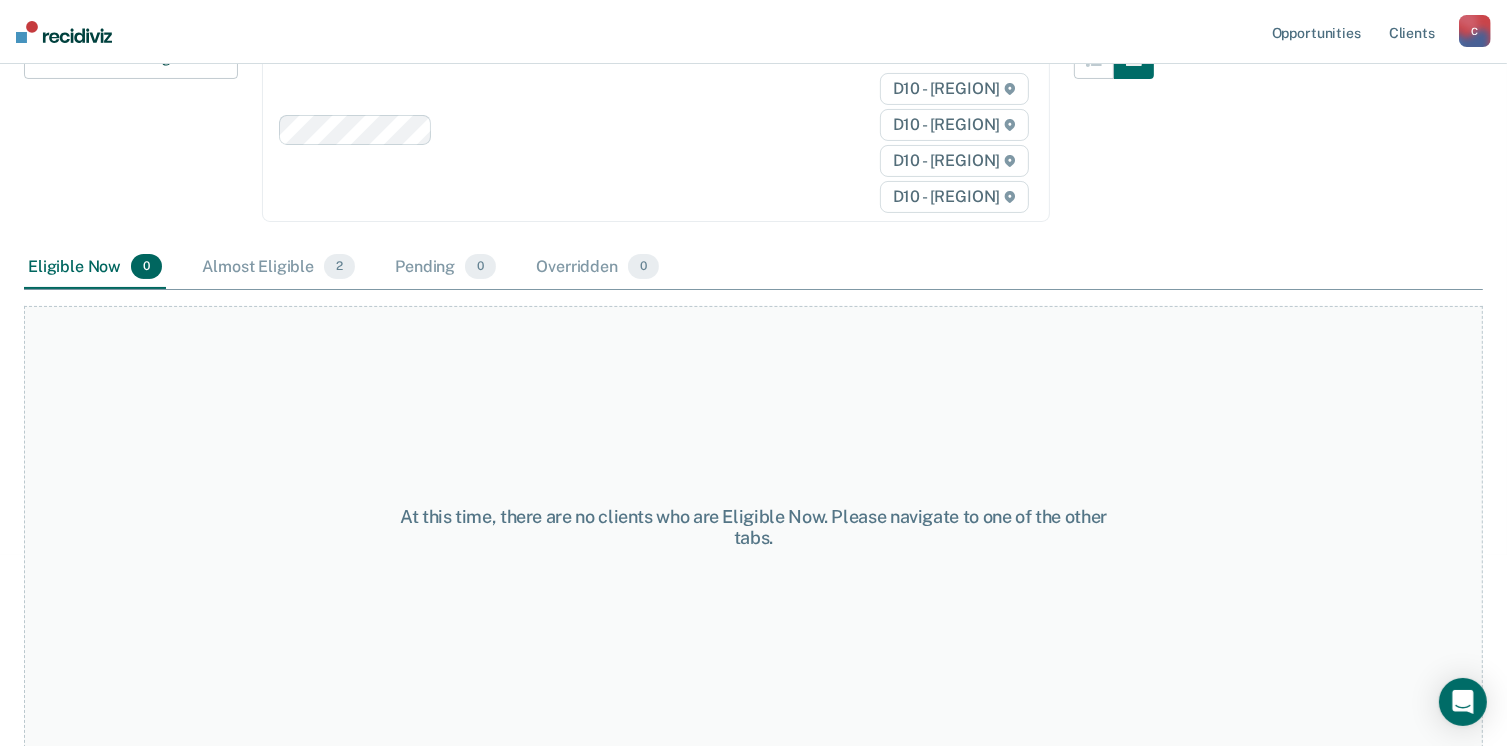 scroll, scrollTop: 24, scrollLeft: 0, axis: vertical 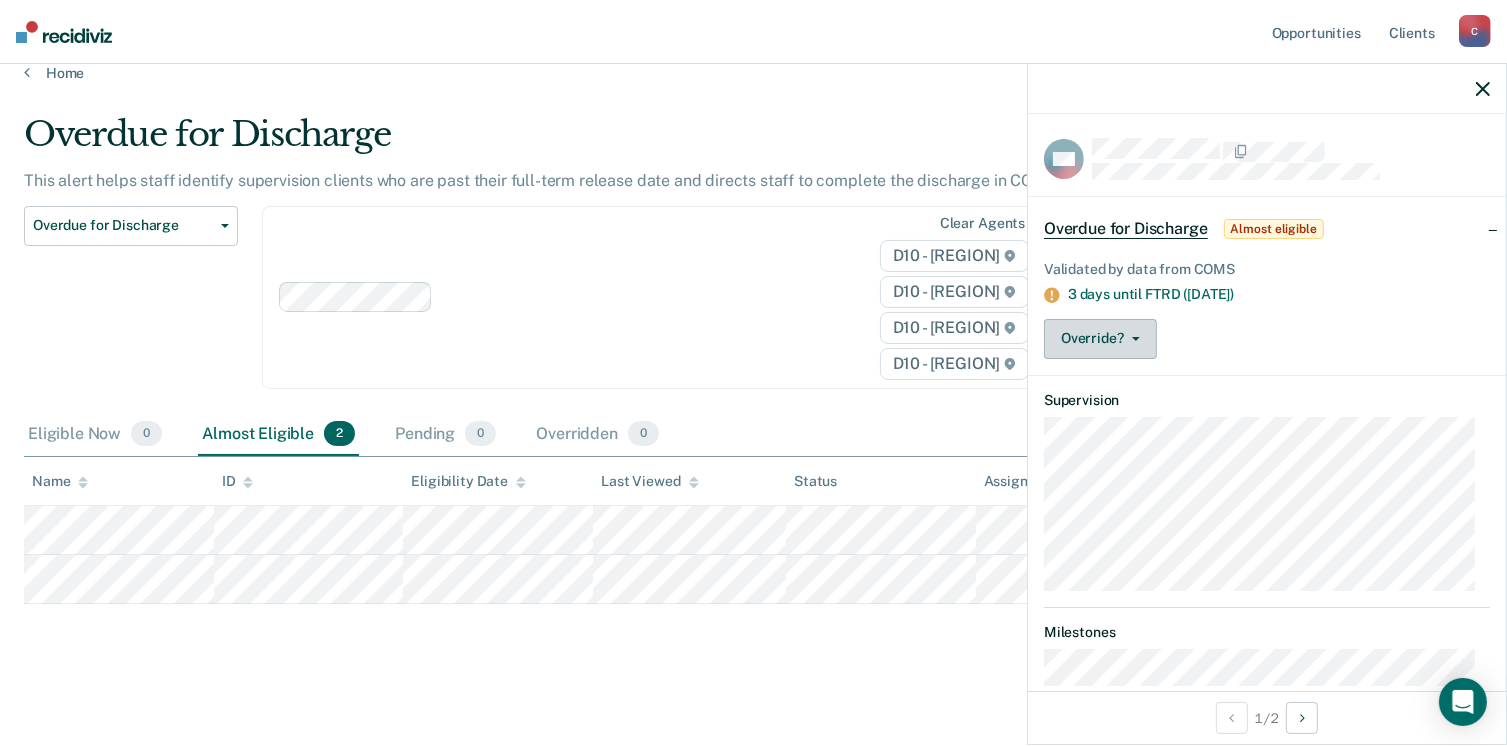 click on "Override?" at bounding box center [1100, 339] 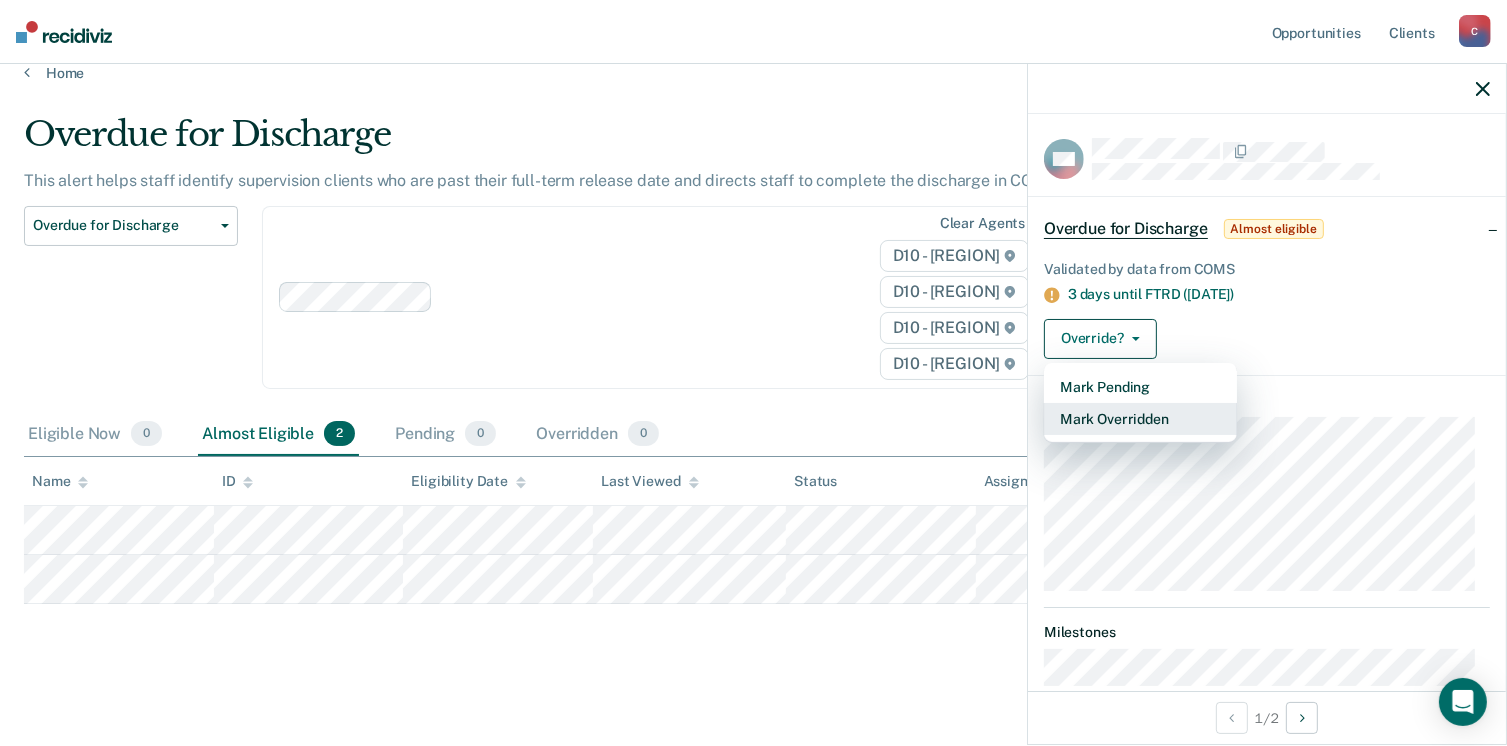 click on "Mark Overridden" at bounding box center (1140, 419) 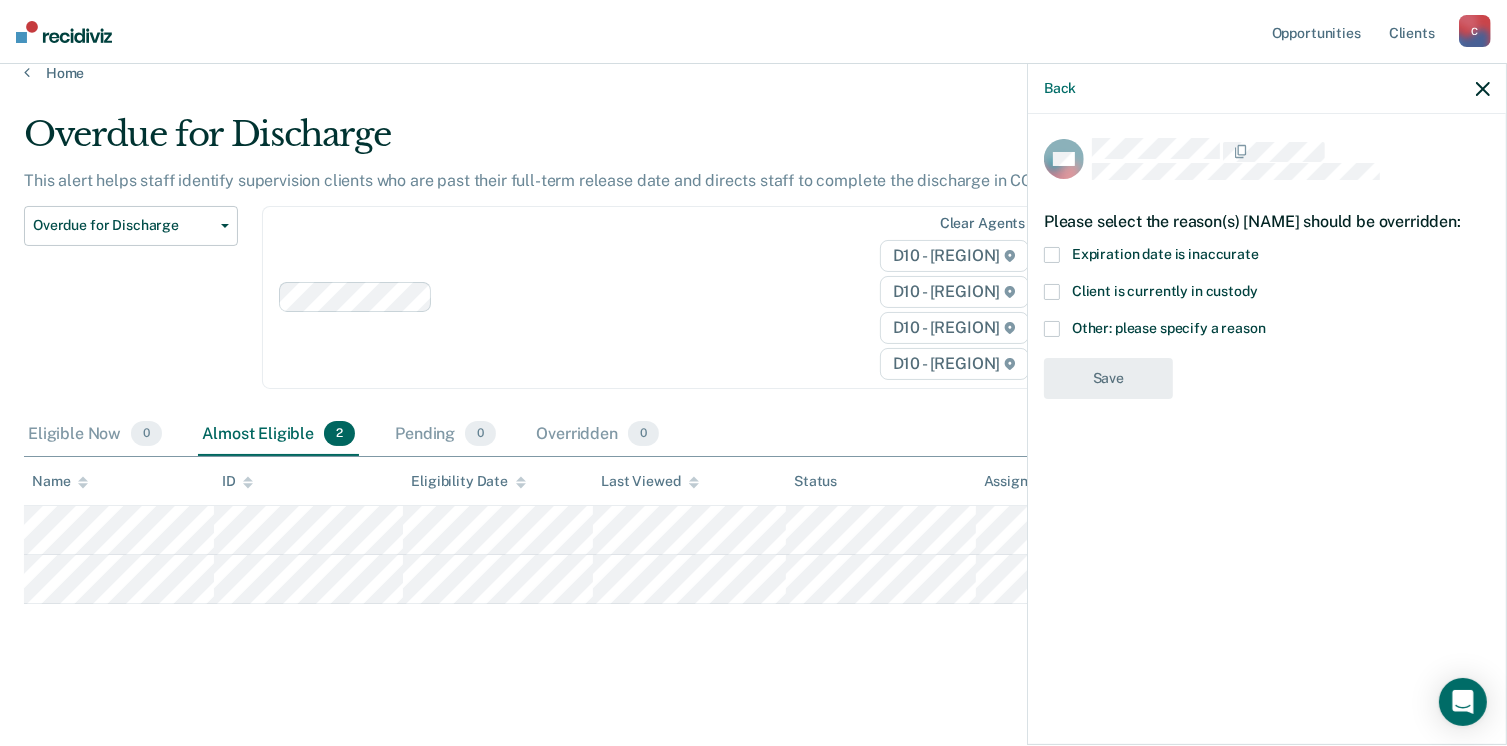 click at bounding box center (1052, 329) 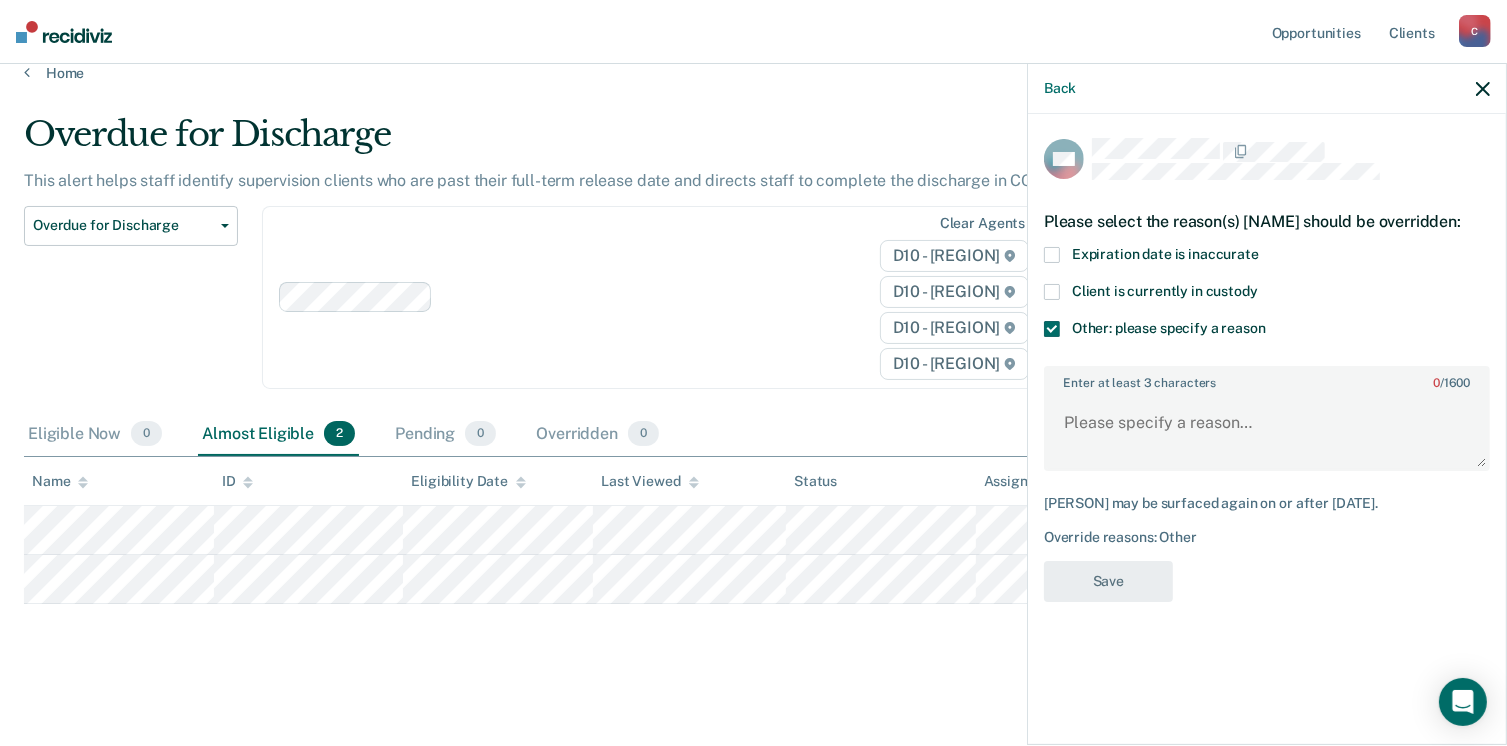 click on "Back" at bounding box center [1267, 89] 